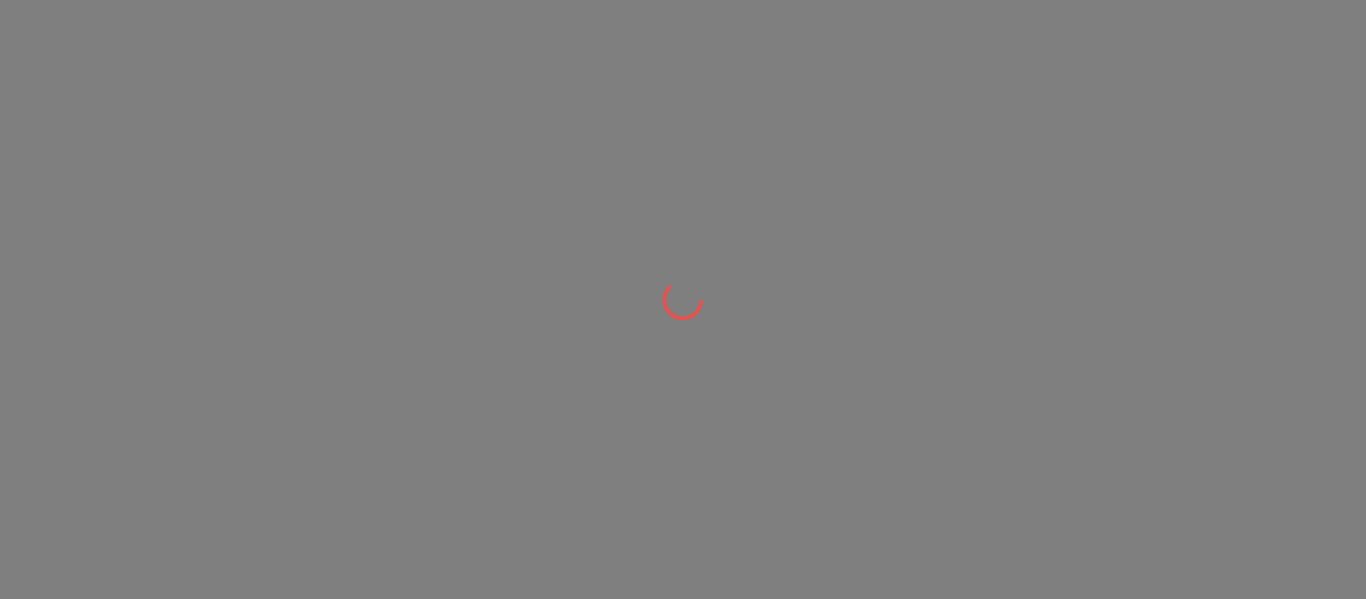 scroll, scrollTop: 0, scrollLeft: 0, axis: both 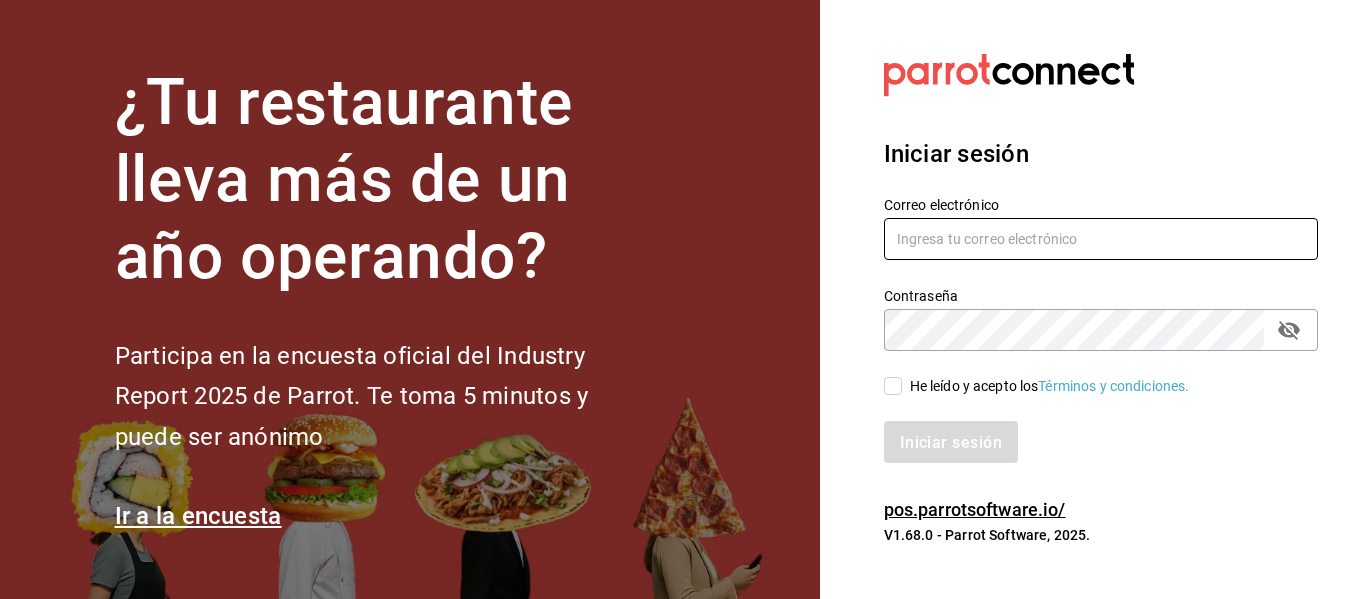 click at bounding box center [1101, 239] 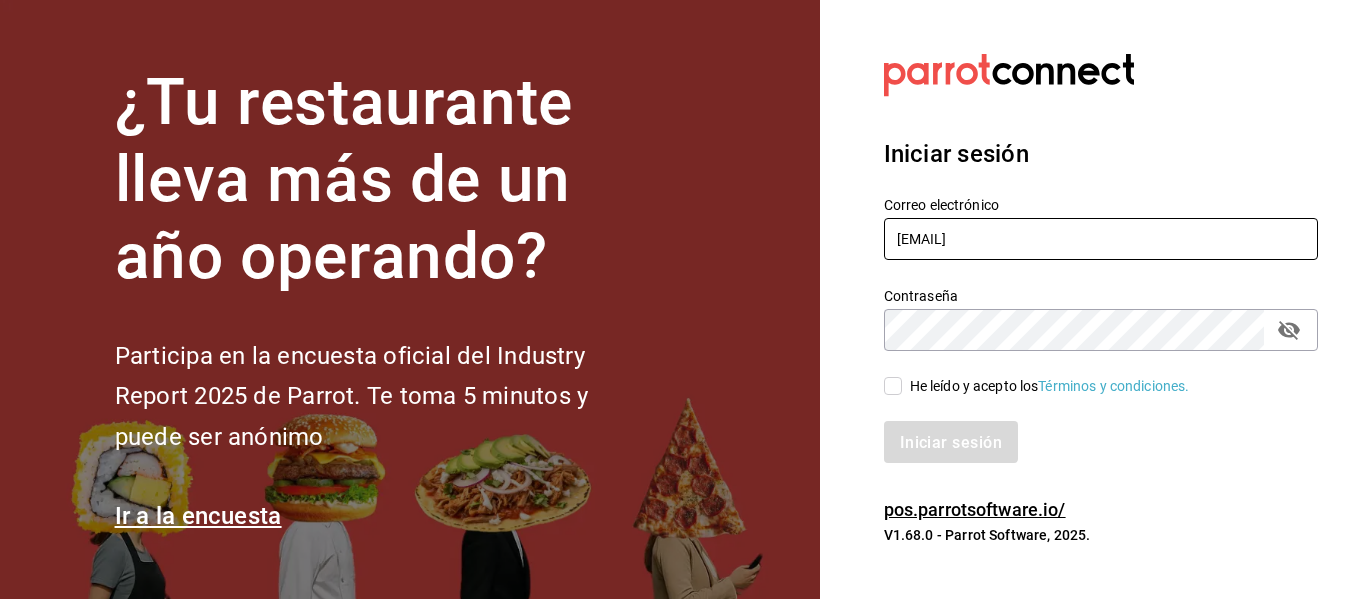 type on "[EMAIL]" 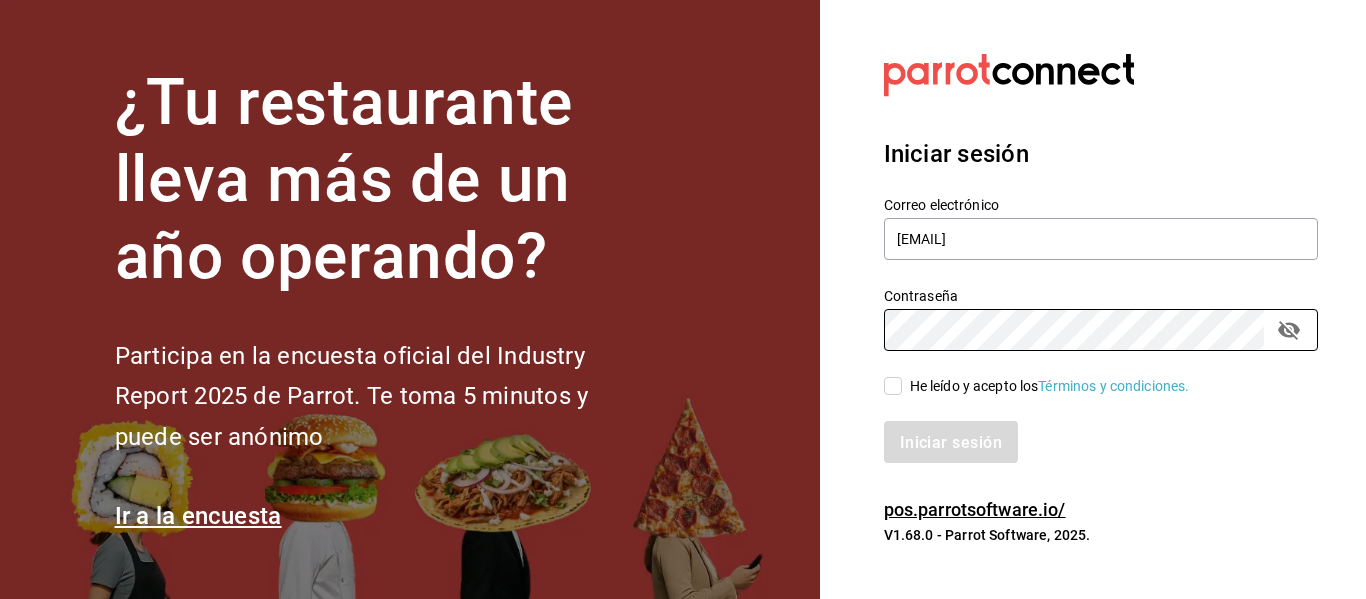 click 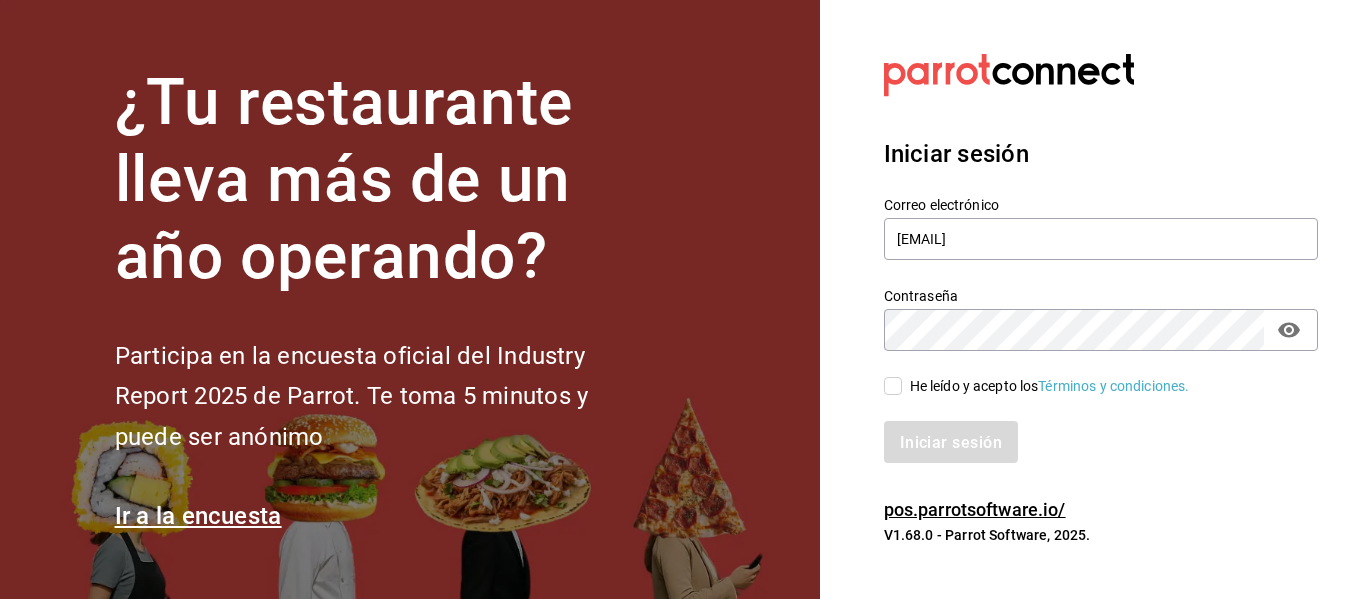 click on "He leído y acepto los  Términos y condiciones." at bounding box center (893, 386) 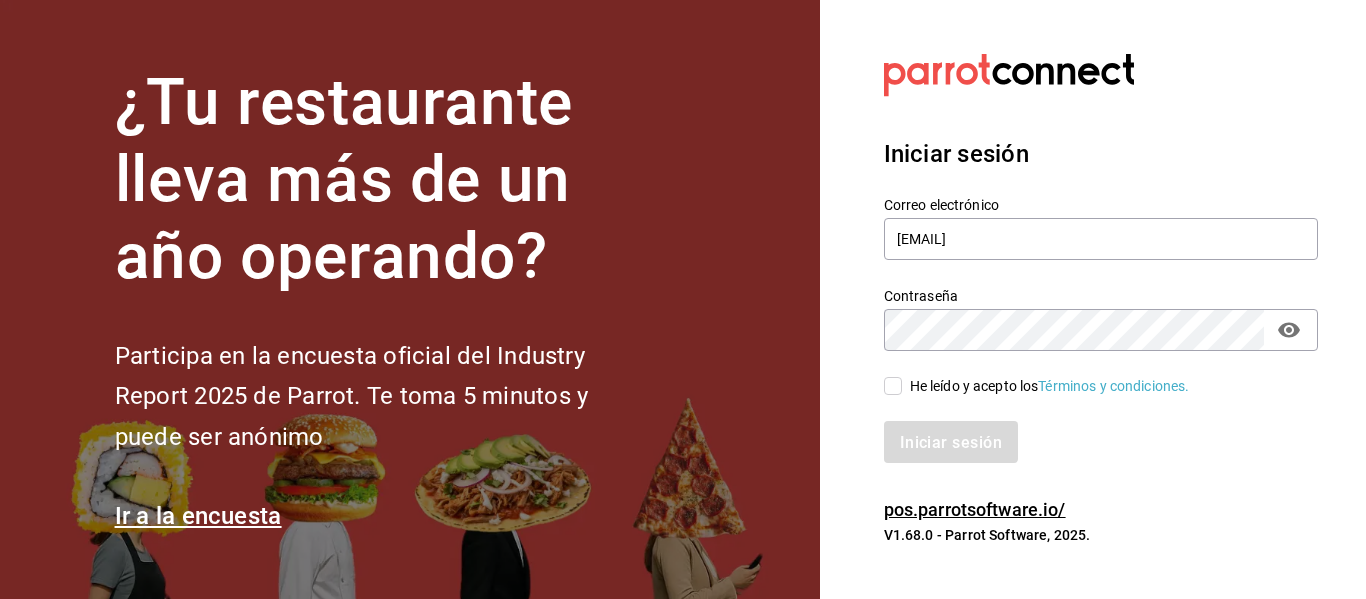 checkbox on "true" 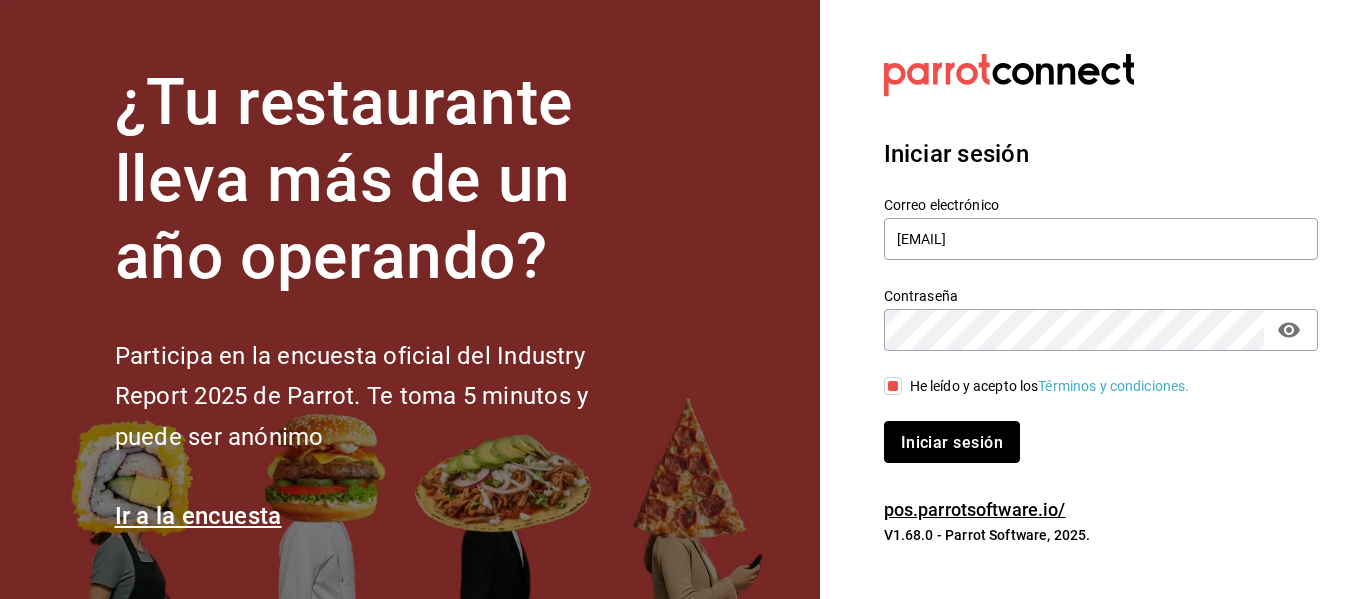 click on "Iniciar sesión" at bounding box center [952, 441] 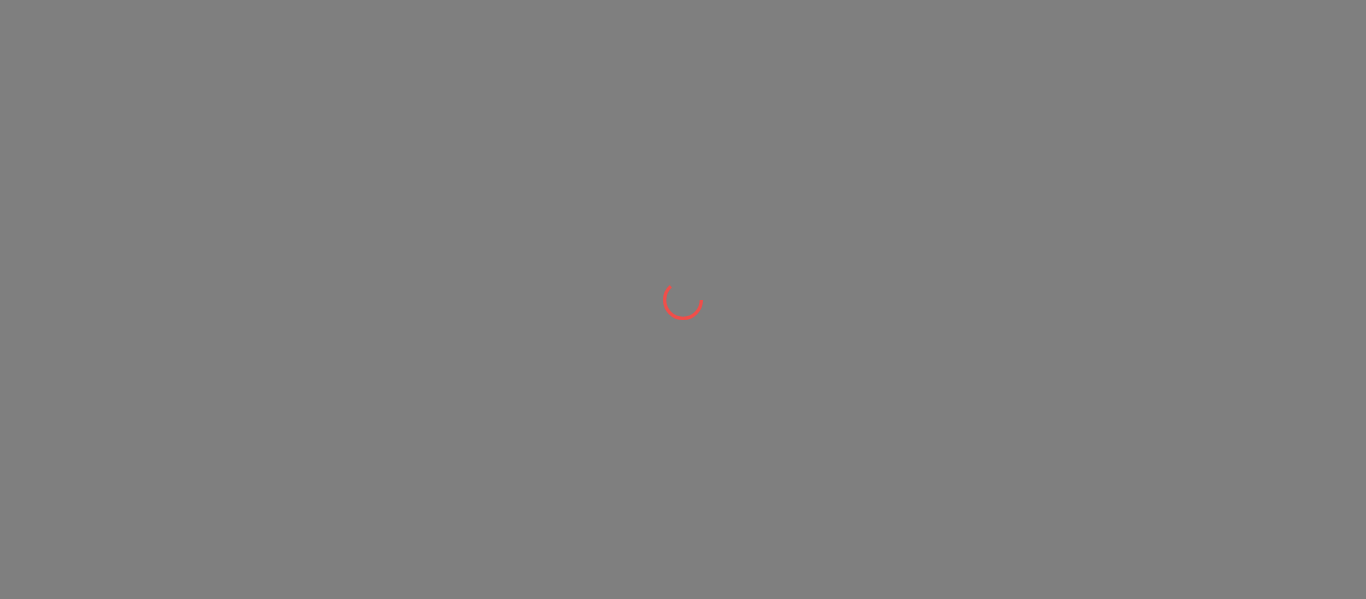 scroll, scrollTop: 0, scrollLeft: 0, axis: both 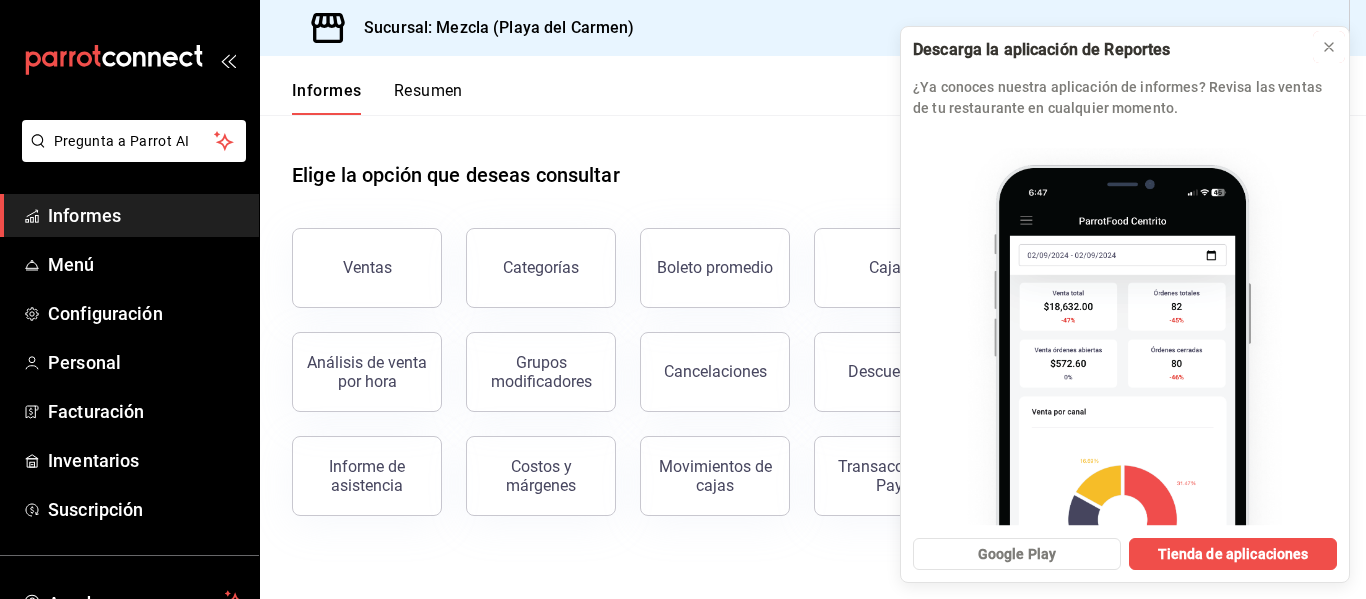 click 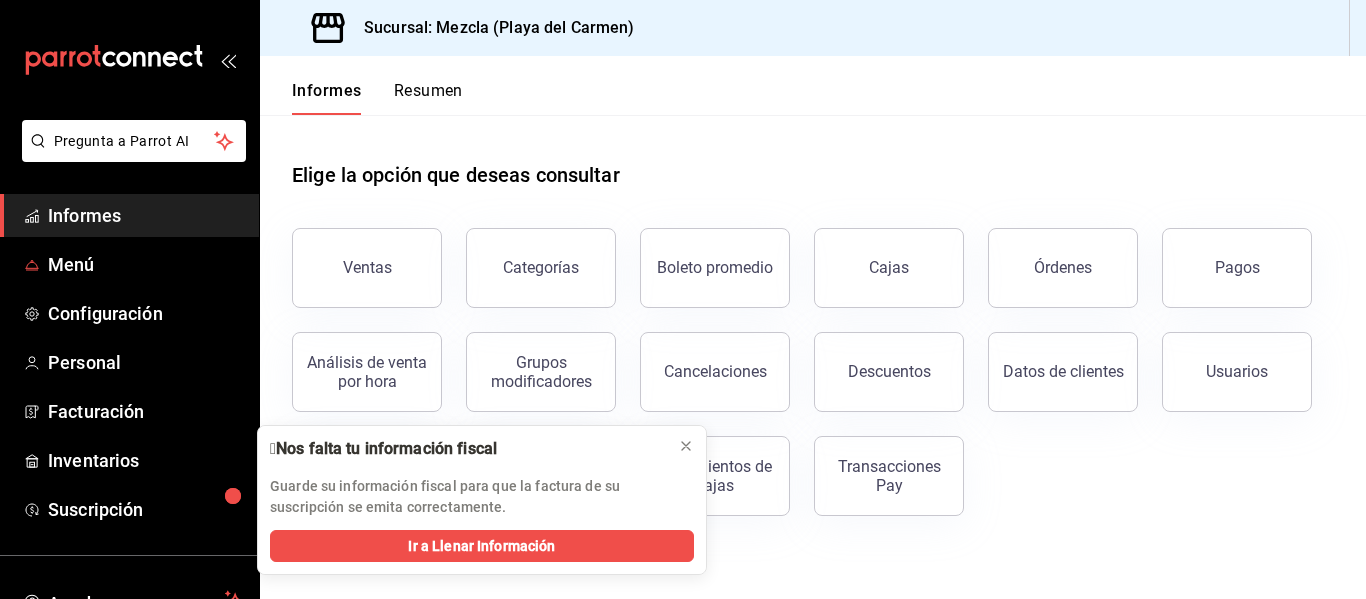 click on "Menú" at bounding box center [71, 264] 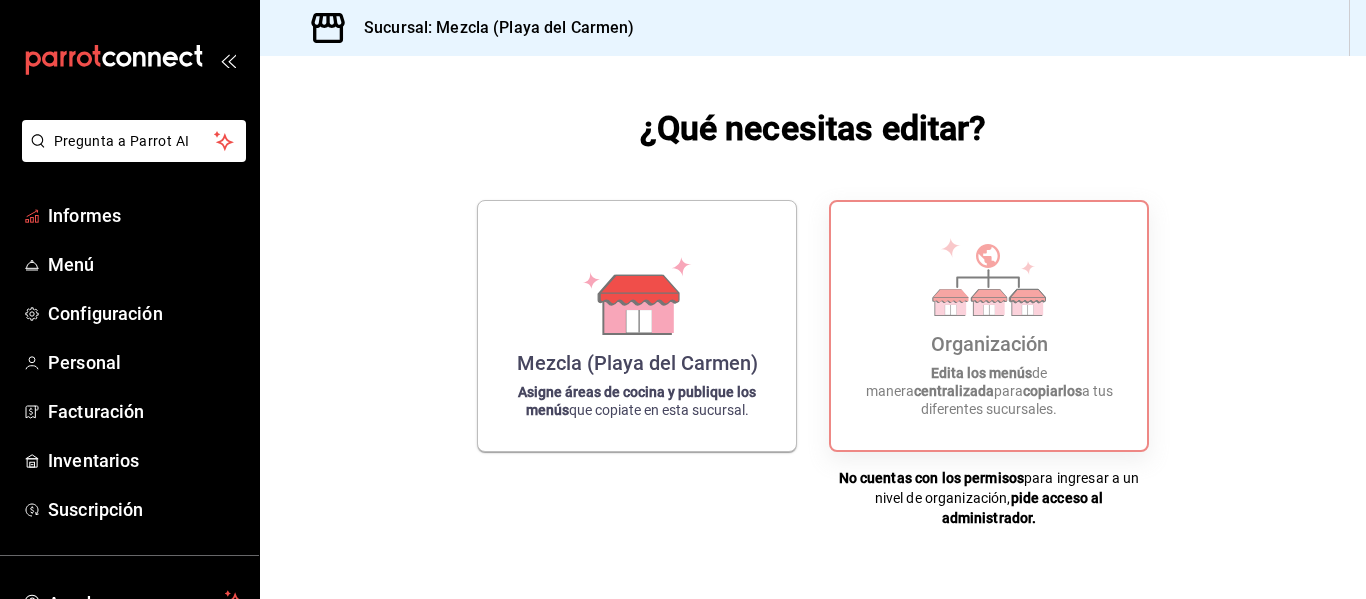 click on "Informes" at bounding box center [84, 215] 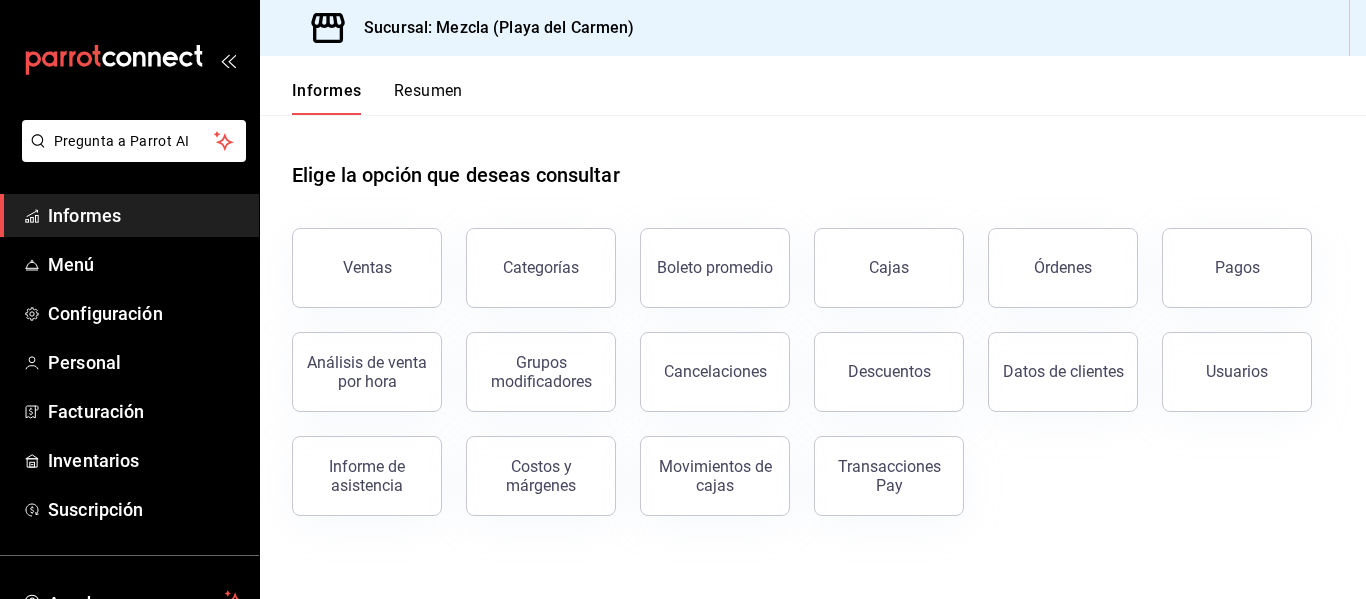 click on "Ventas" at bounding box center [367, 267] 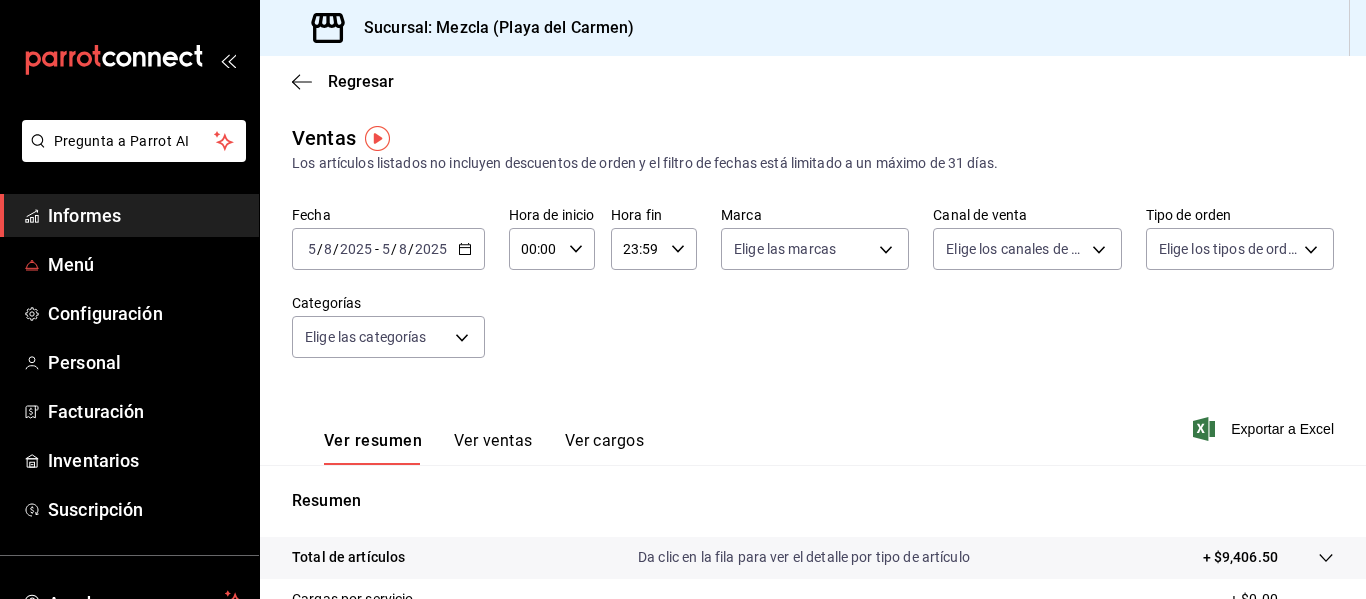 click on "Menú" at bounding box center (145, 264) 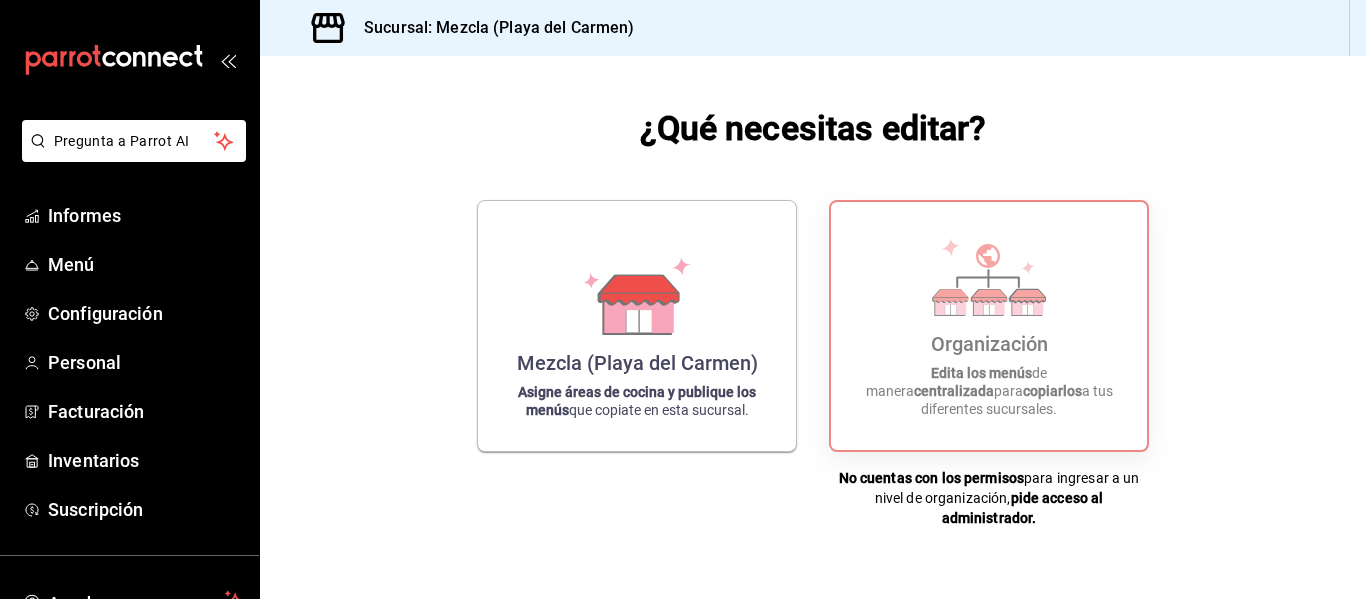 click on "Menú" at bounding box center [145, 264] 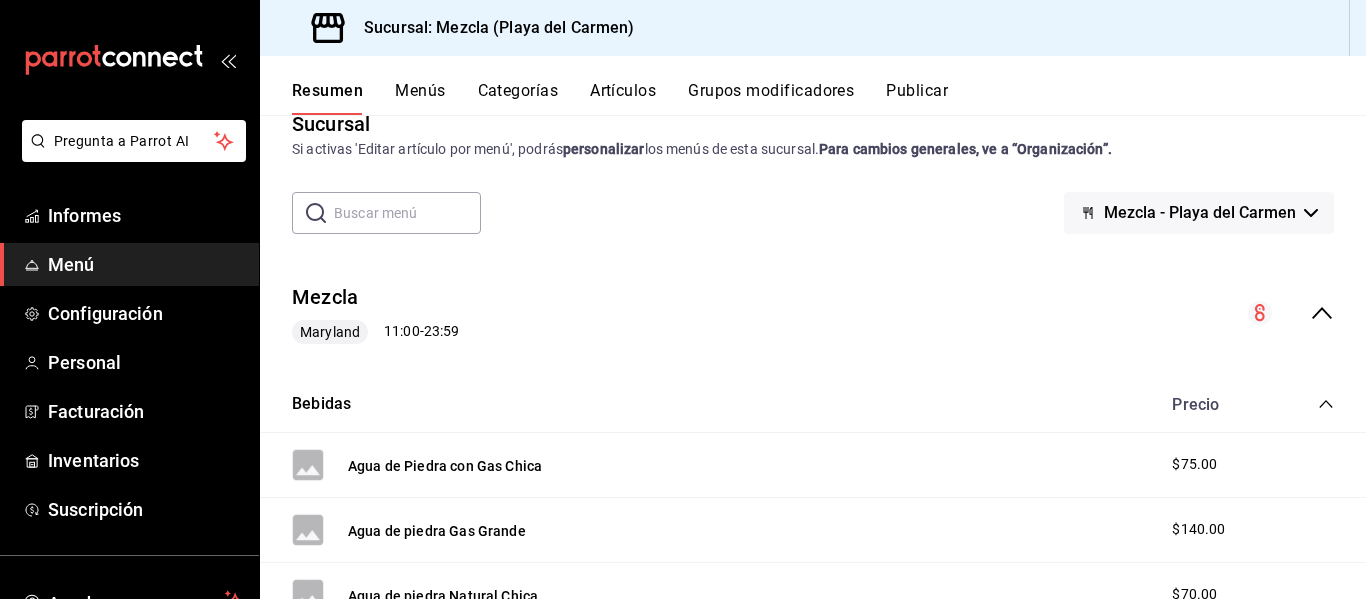 scroll, scrollTop: 0, scrollLeft: 0, axis: both 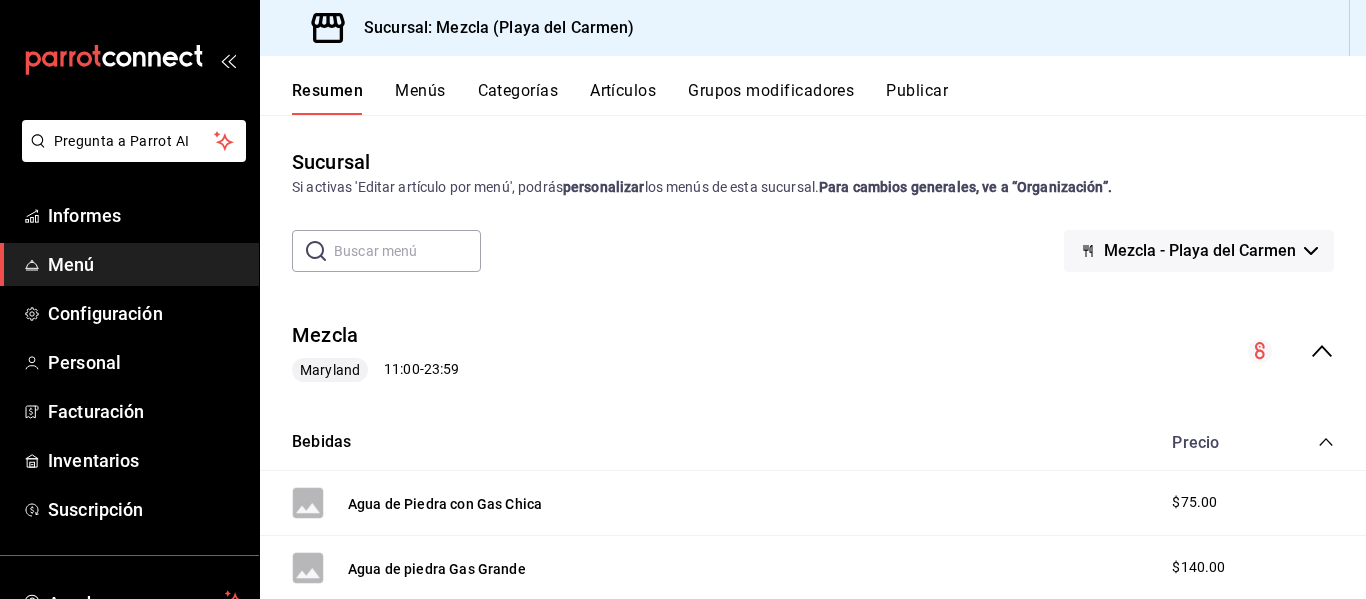 click on "Menús" at bounding box center (420, 90) 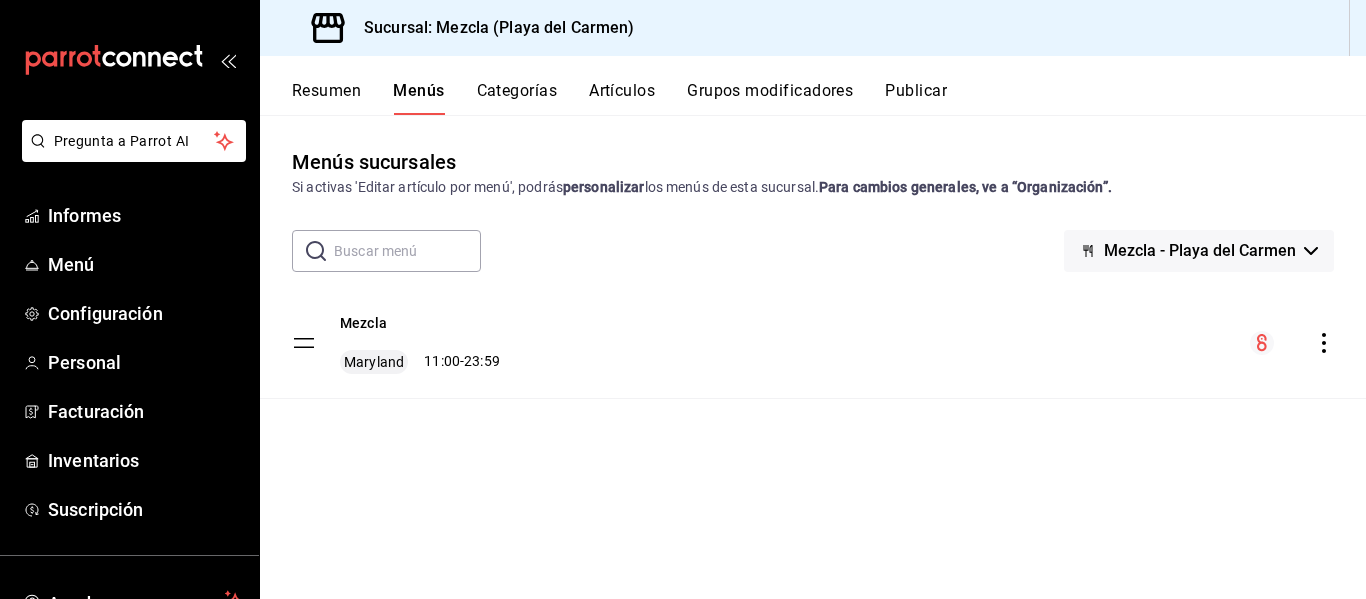 click on "Resumen" at bounding box center [326, 90] 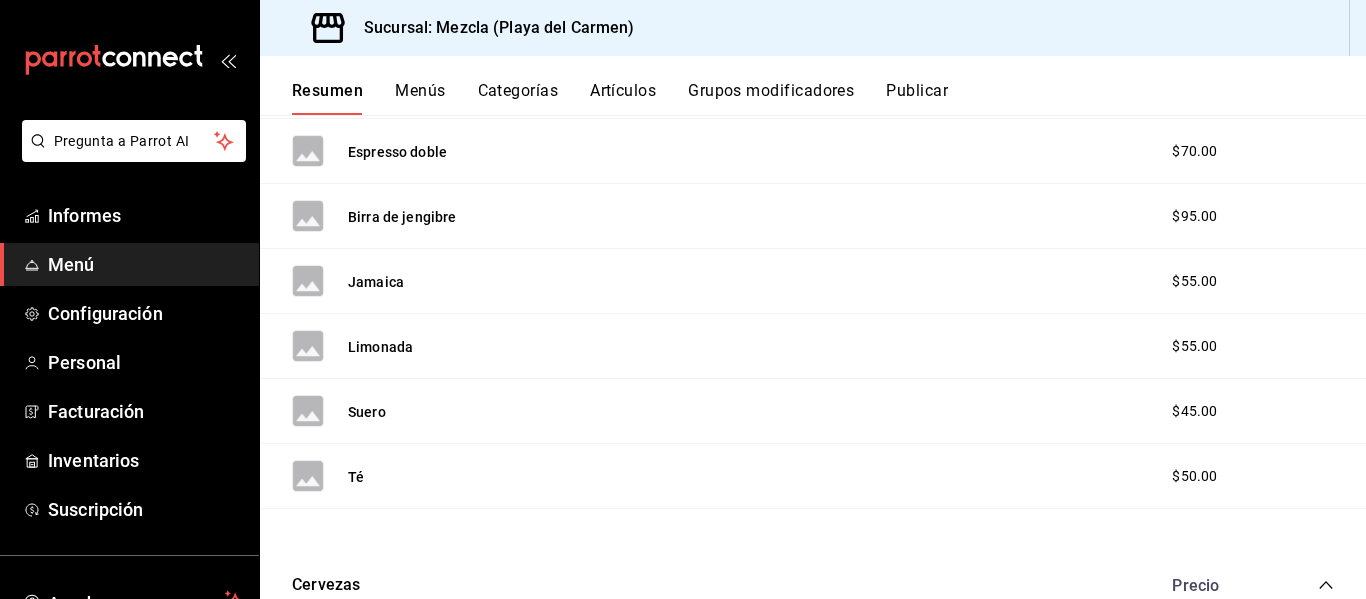 scroll, scrollTop: 1015, scrollLeft: 0, axis: vertical 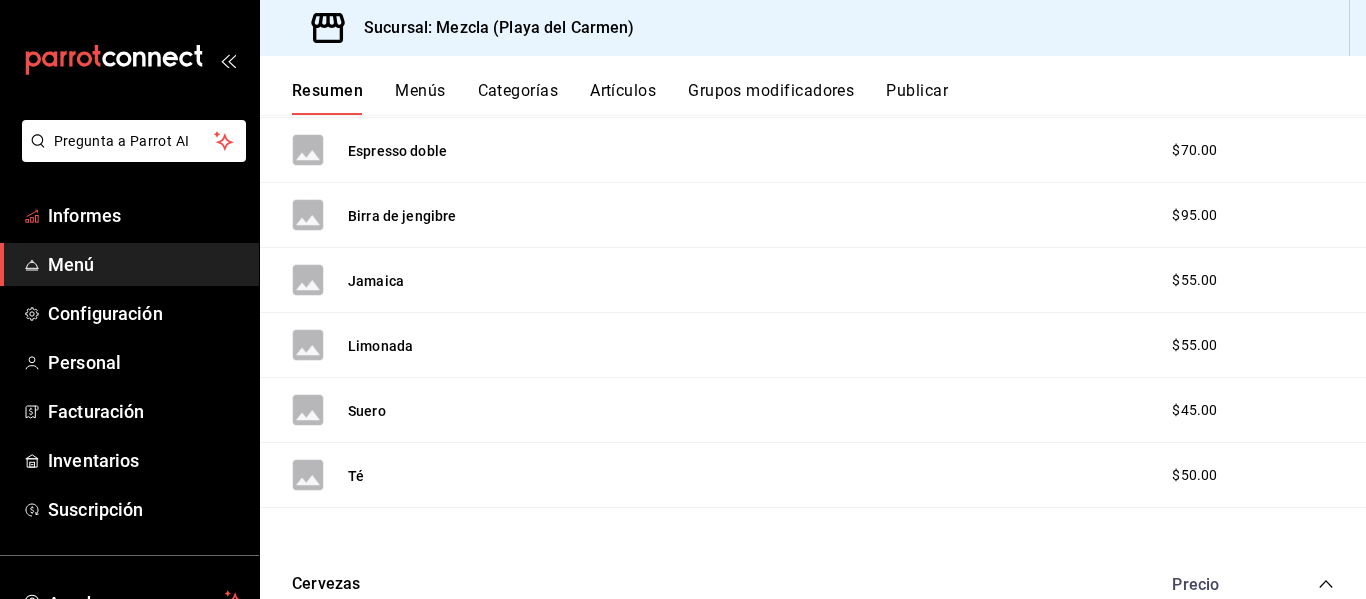 click on "Informes" at bounding box center [84, 215] 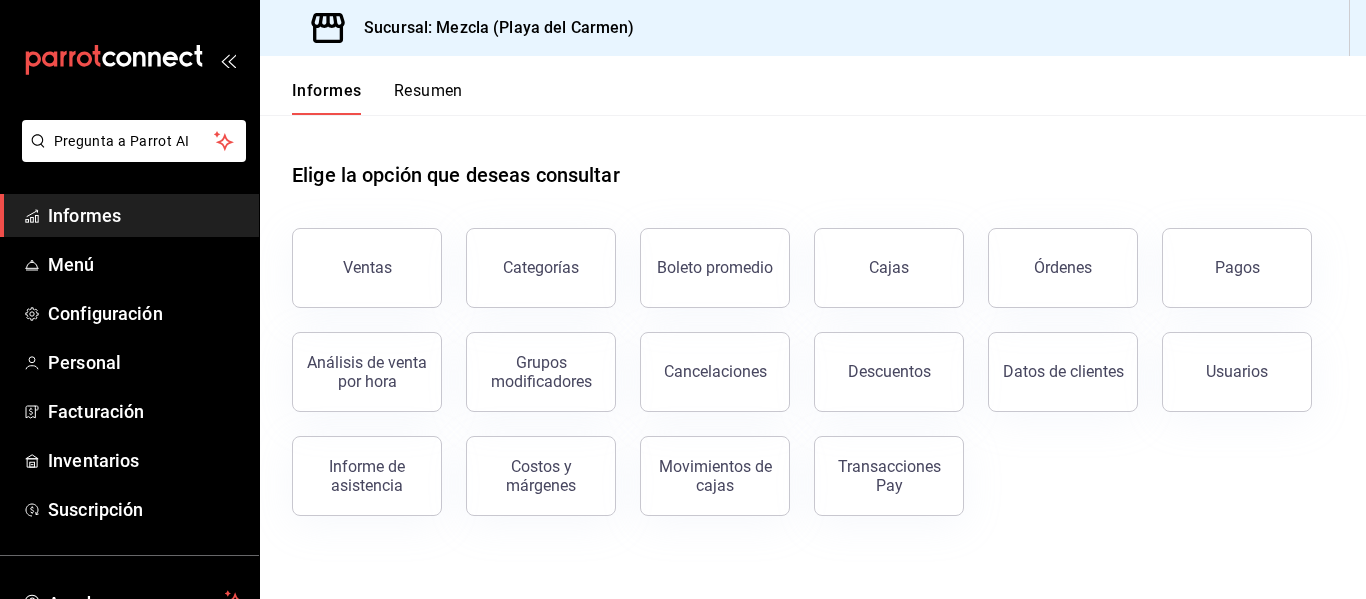 click on "Órdenes" at bounding box center [1063, 267] 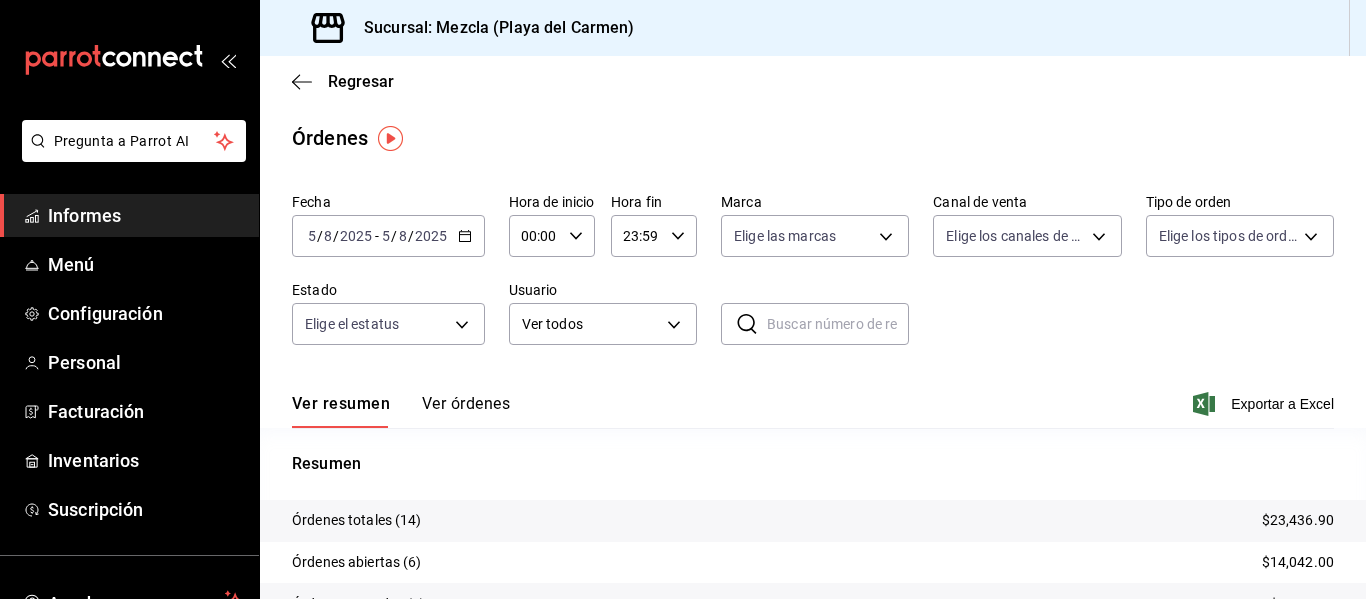 click 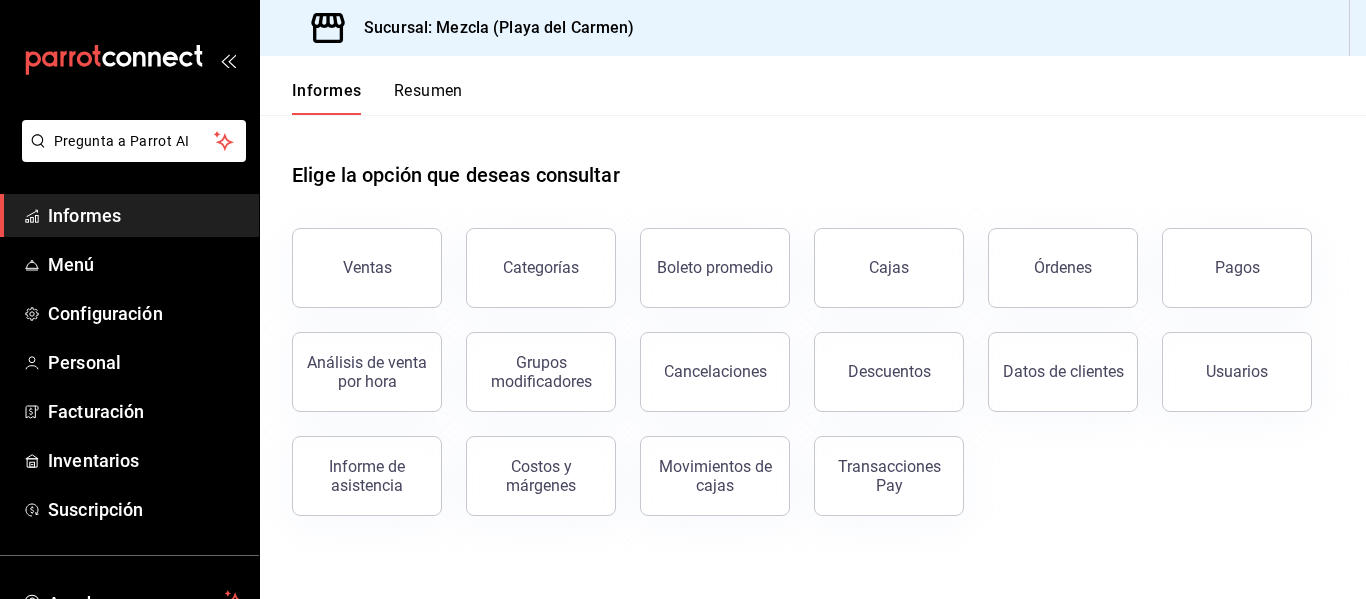 click on "Ventas" at bounding box center (367, 267) 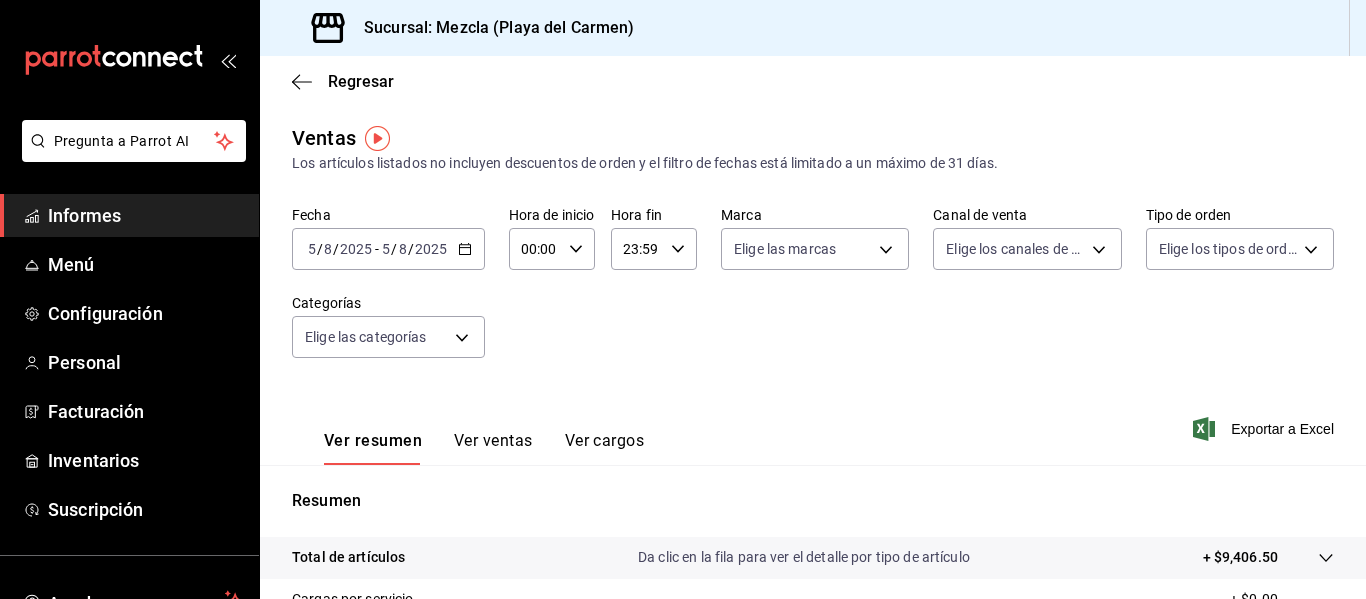 click on "Ver ventas" at bounding box center (493, 440) 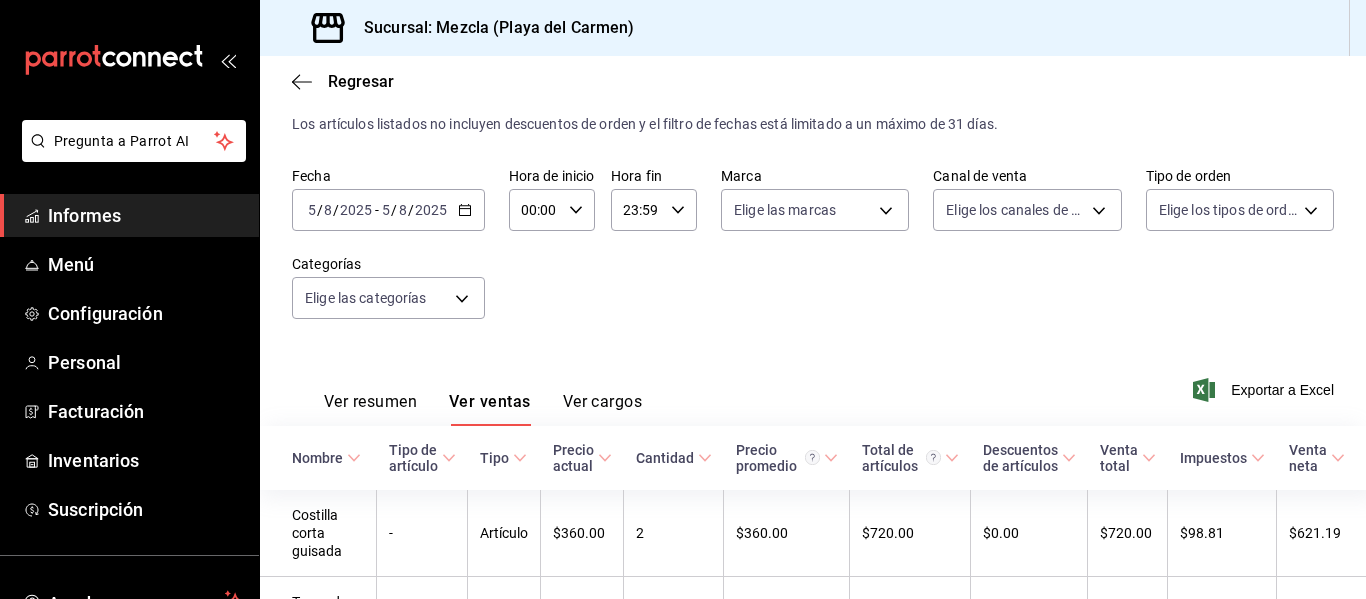 scroll, scrollTop: 0, scrollLeft: 0, axis: both 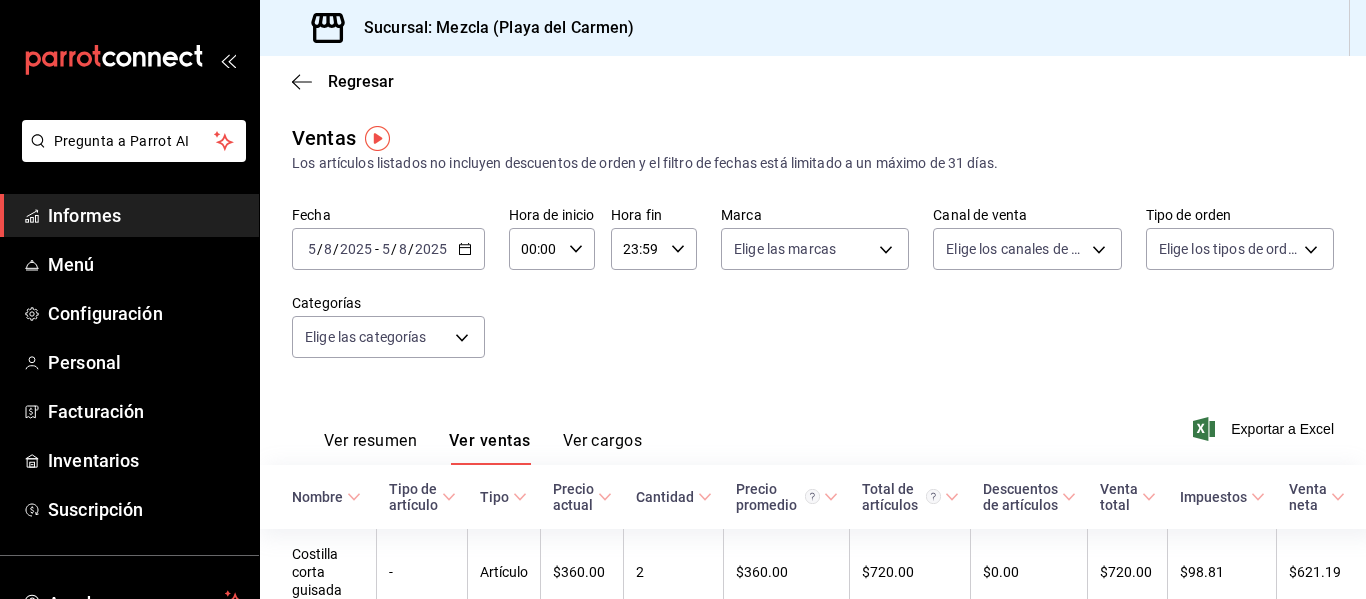click 